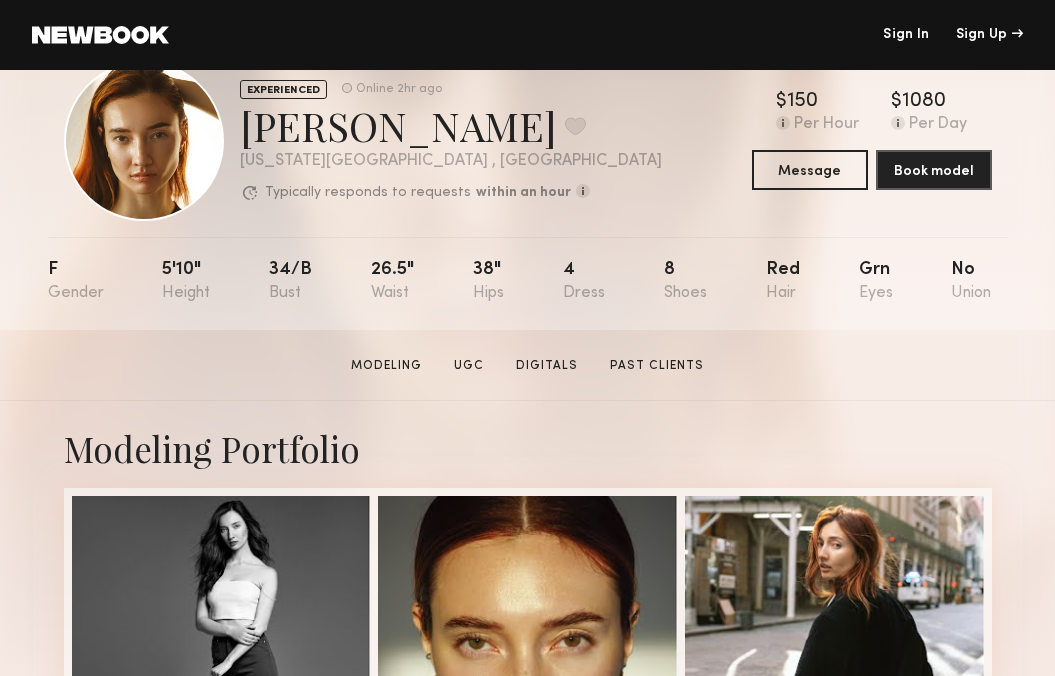scroll, scrollTop: 0, scrollLeft: 0, axis: both 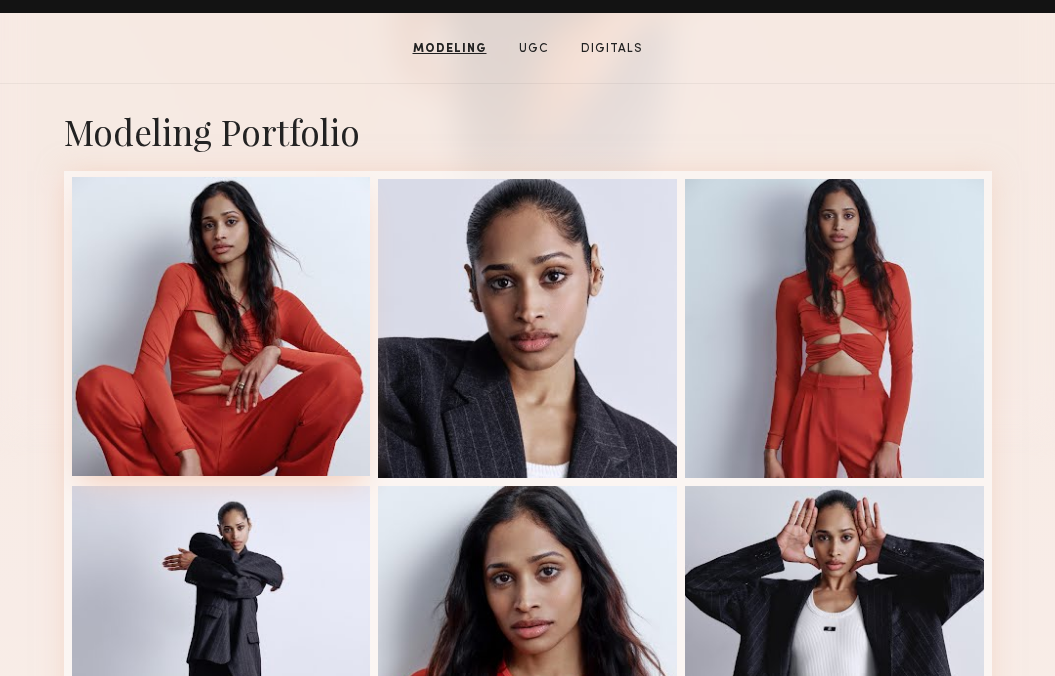 click at bounding box center [221, 326] 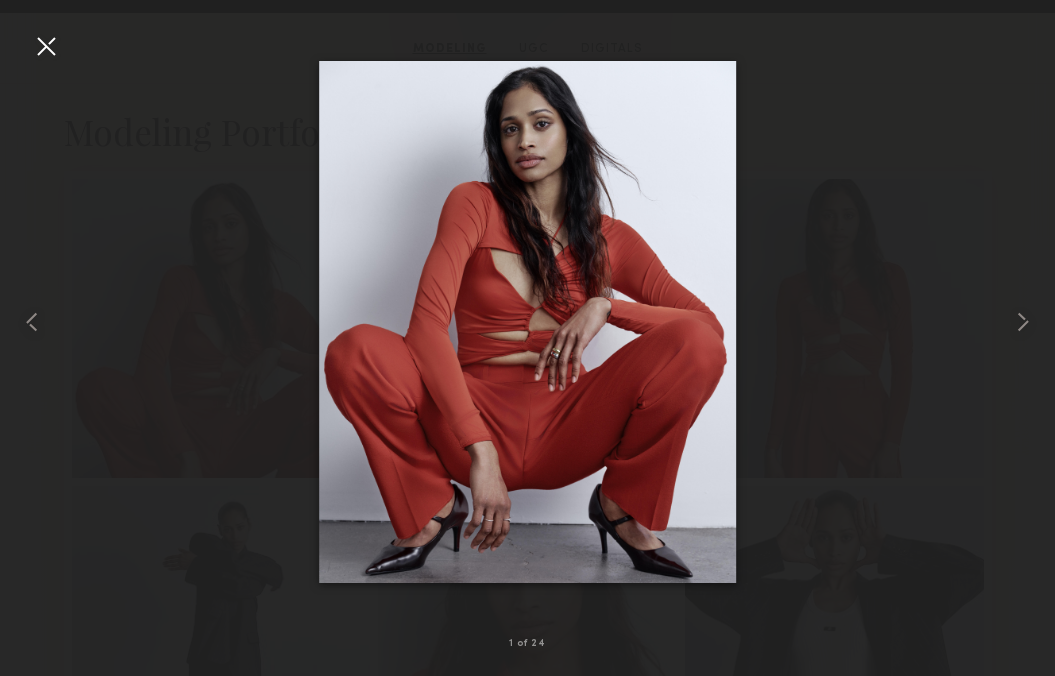 click at bounding box center (46, 46) 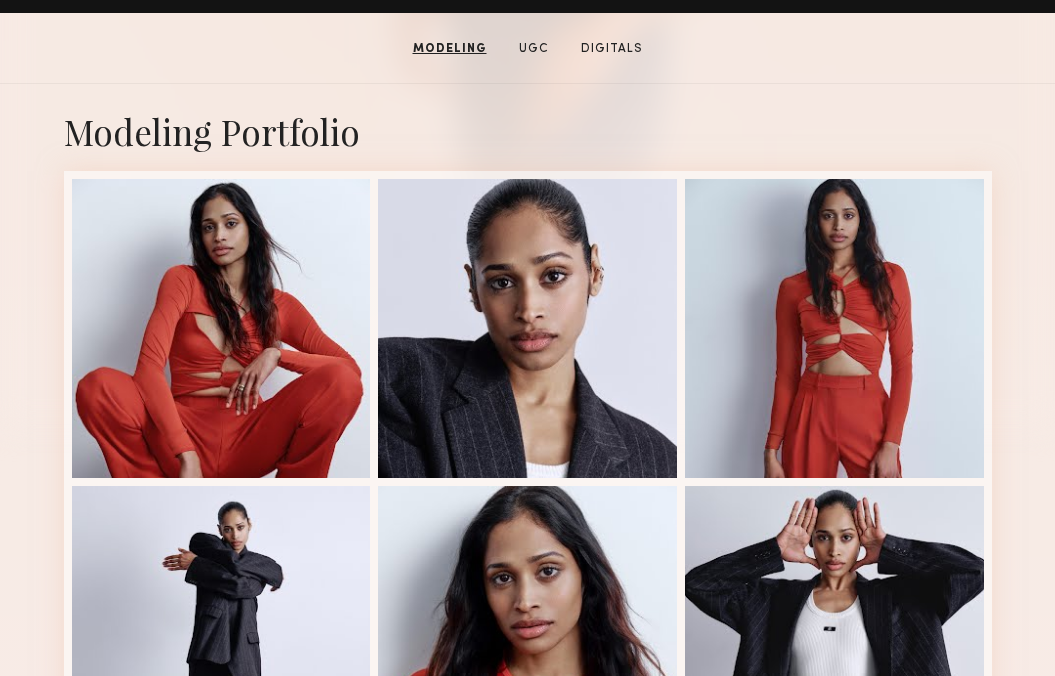 click at bounding box center (46, -765) 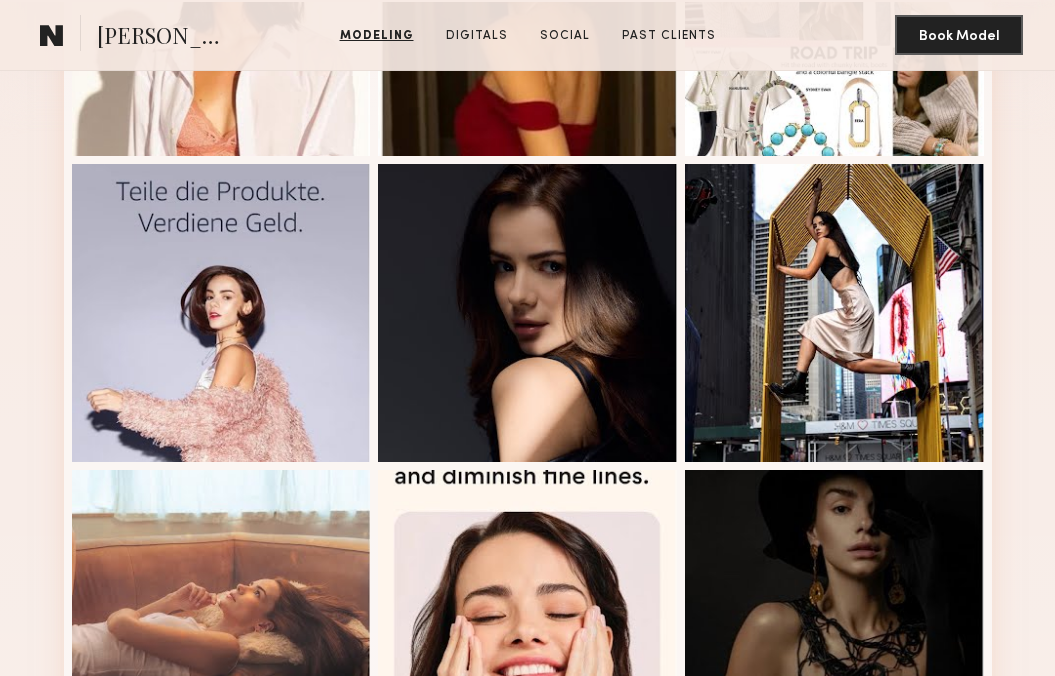 scroll, scrollTop: 695, scrollLeft: 0, axis: vertical 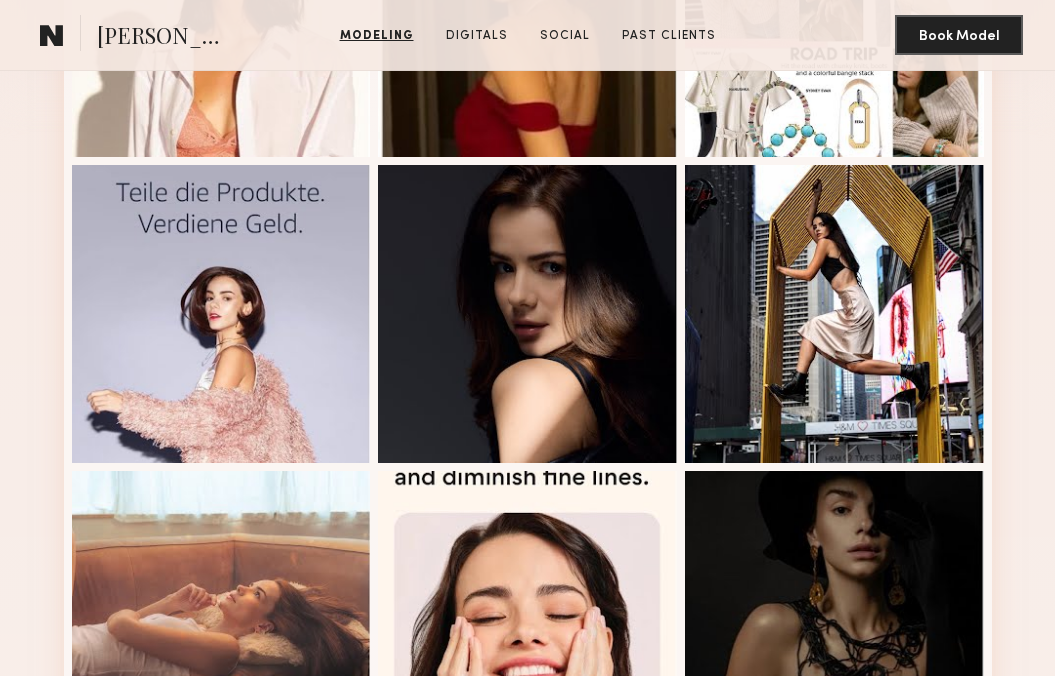 click at bounding box center (527, 314) 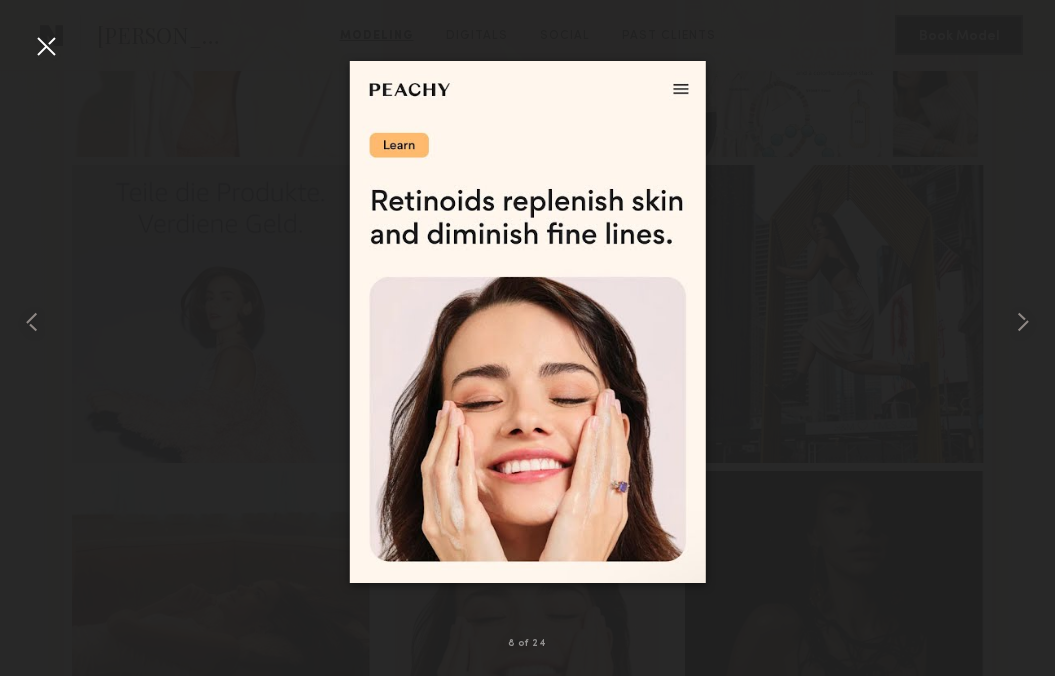 click at bounding box center (46, 46) 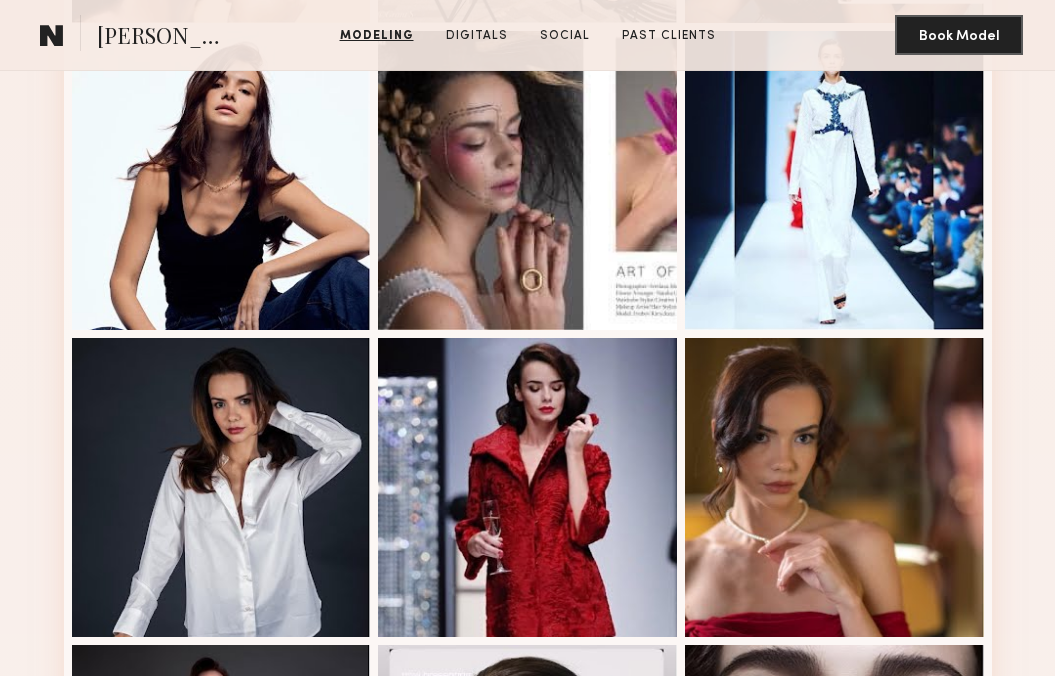 scroll, scrollTop: 2056, scrollLeft: 0, axis: vertical 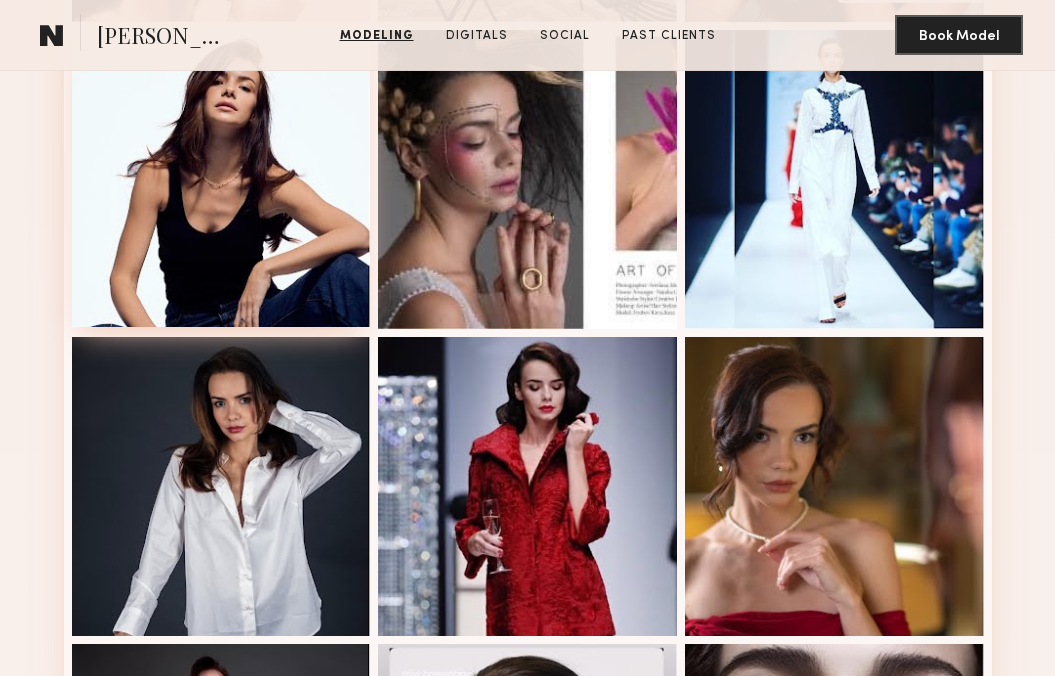 click at bounding box center (221, 177) 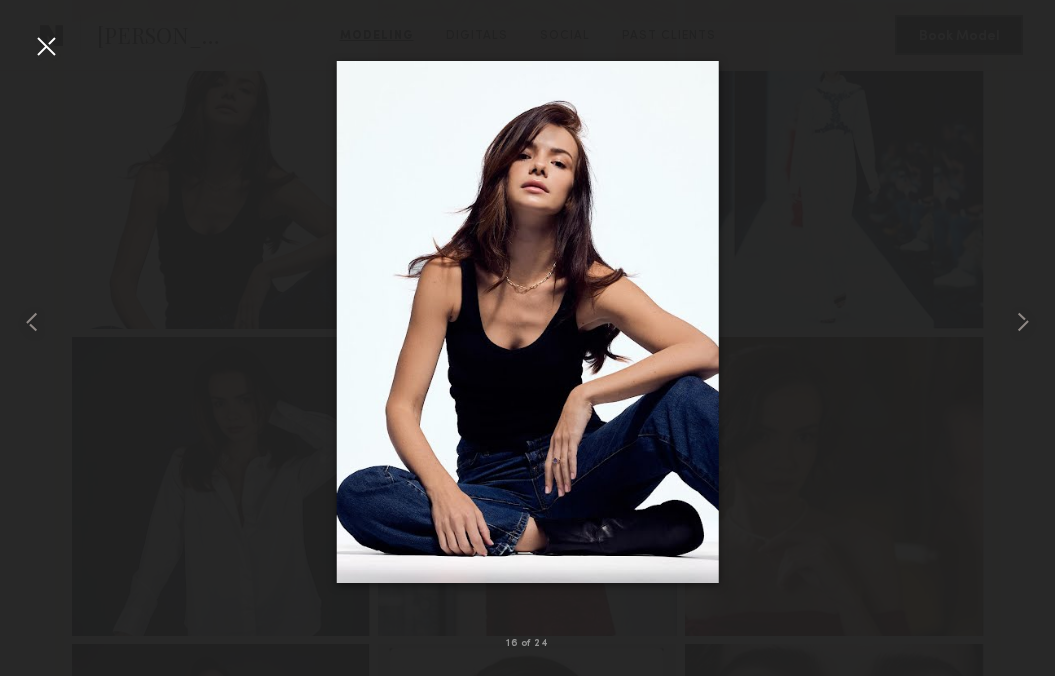 click at bounding box center [527, 322] 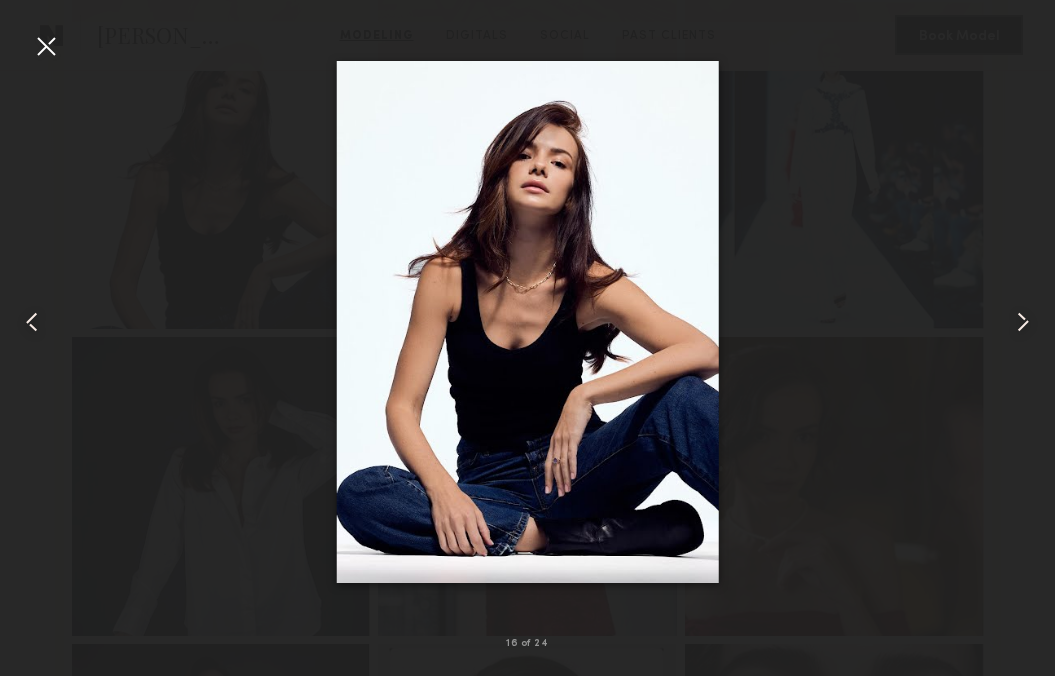 click at bounding box center (46, 46) 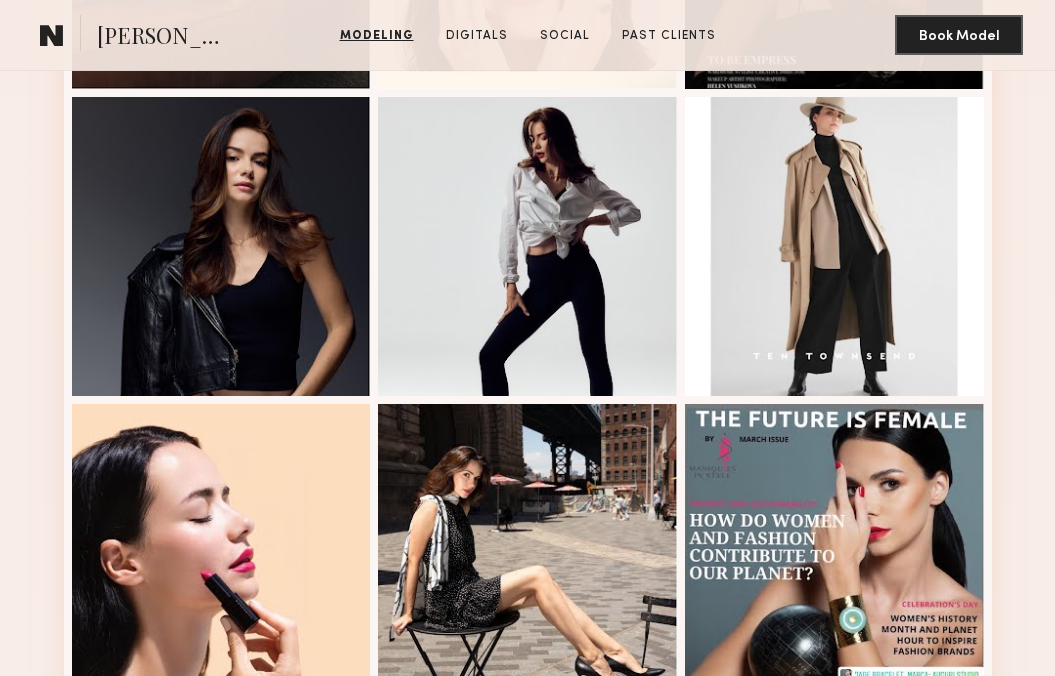 scroll, scrollTop: 0, scrollLeft: 0, axis: both 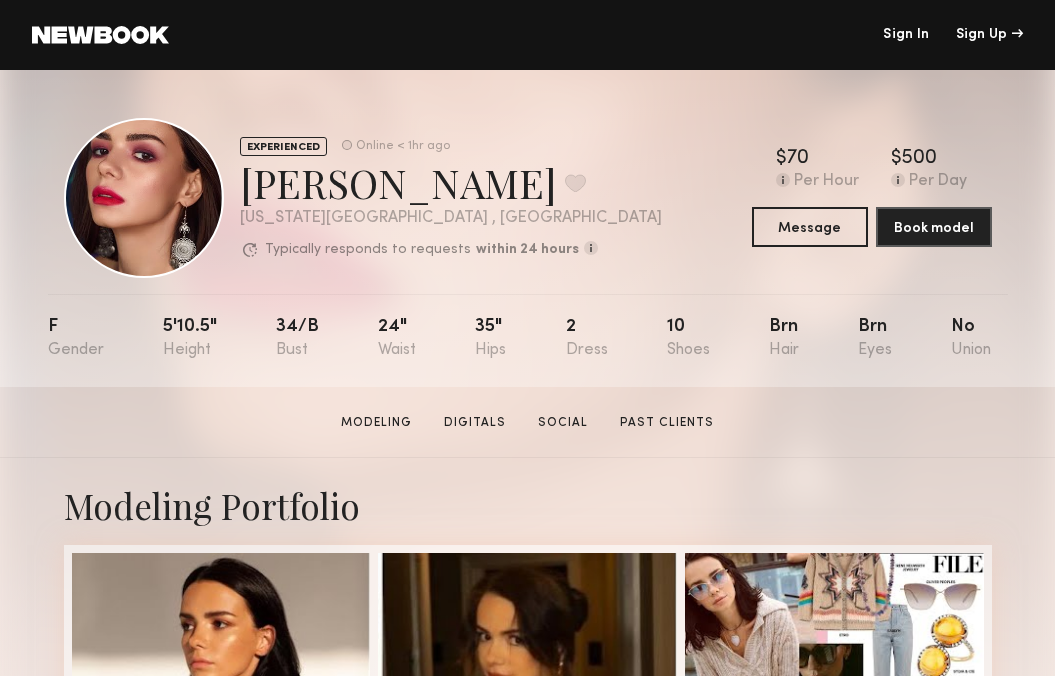 click on "Sign In Sign Up" 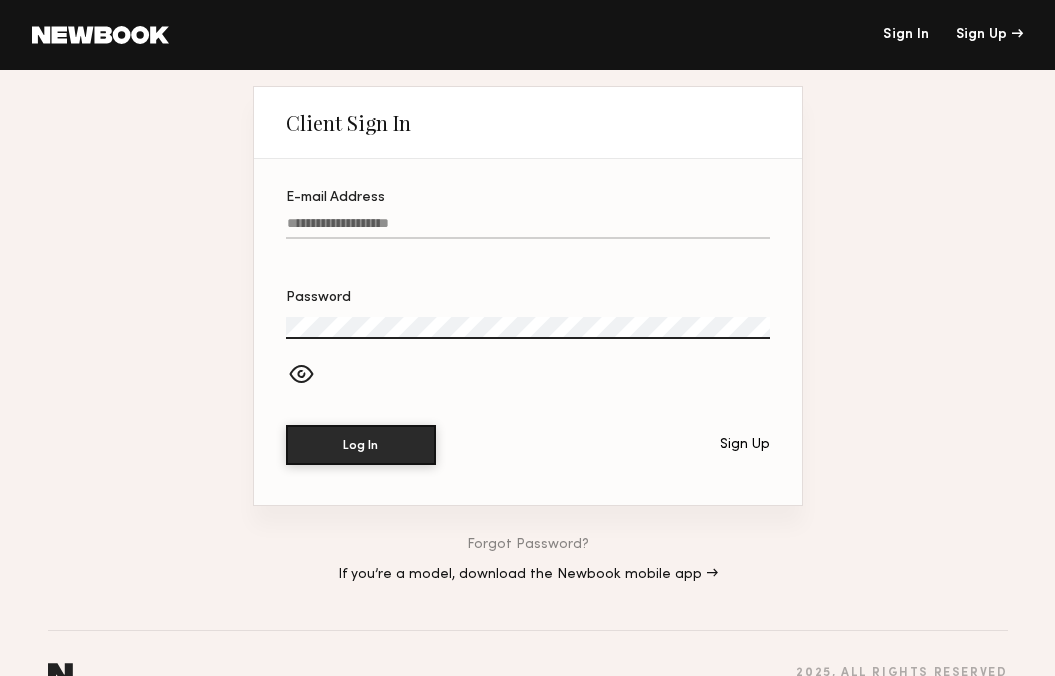 click on "E-mail Address" 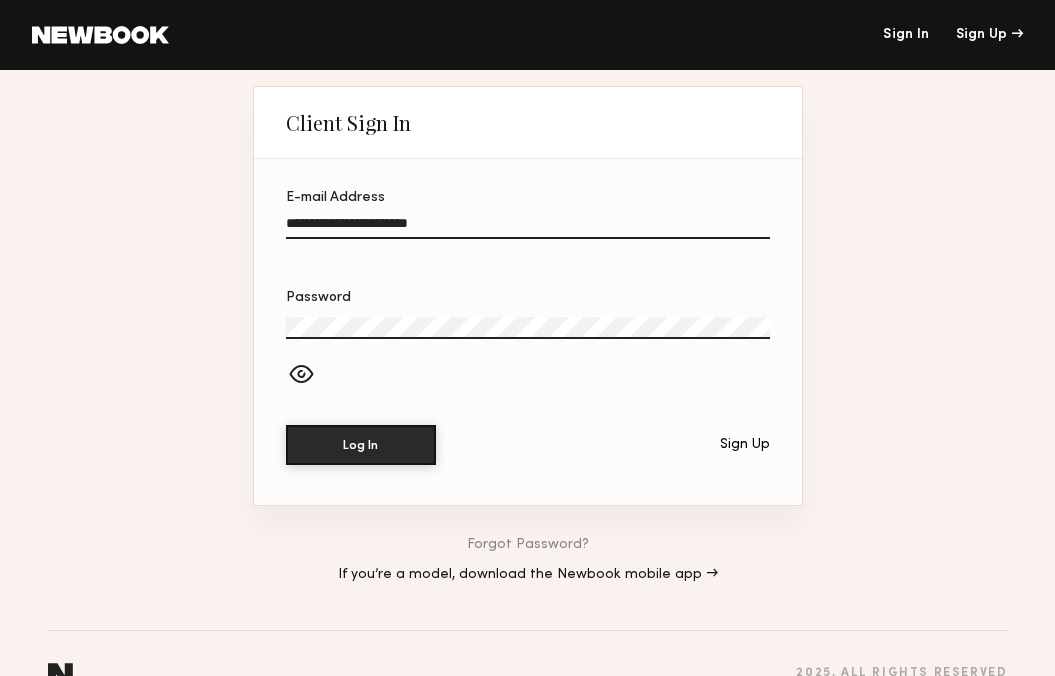 type on "**********" 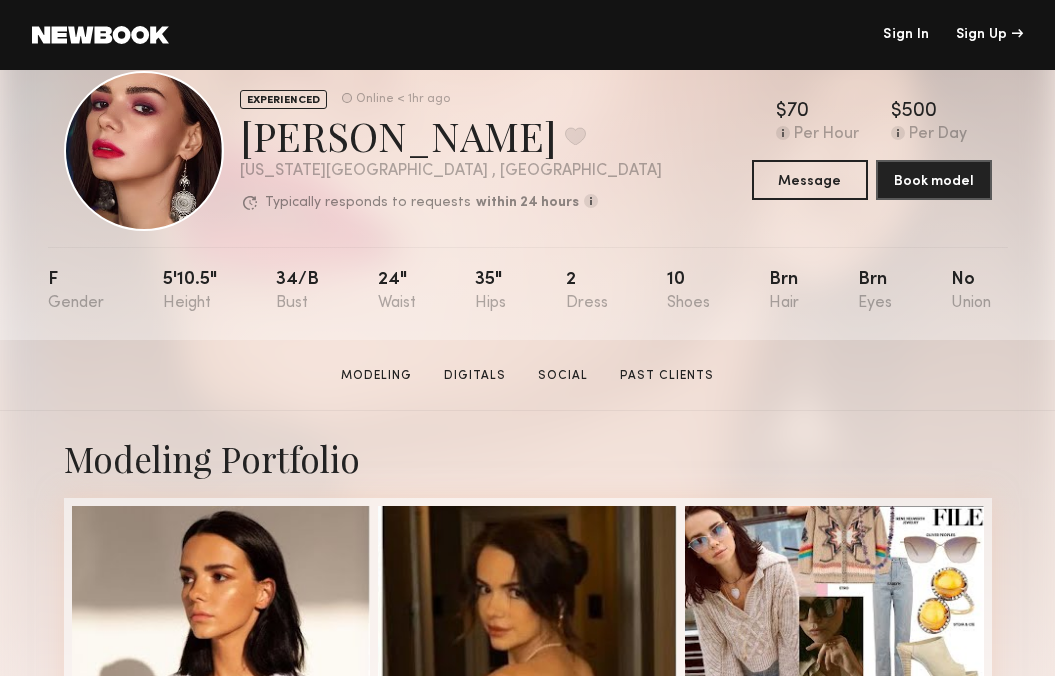 scroll, scrollTop: 271, scrollLeft: 0, axis: vertical 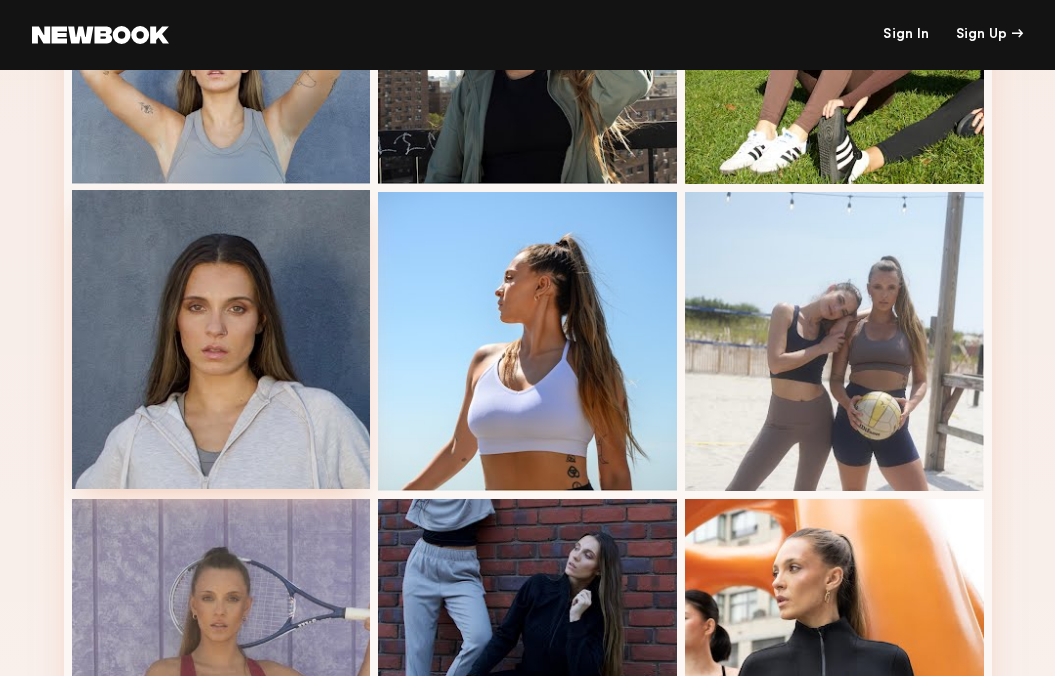click at bounding box center (221, 339) 